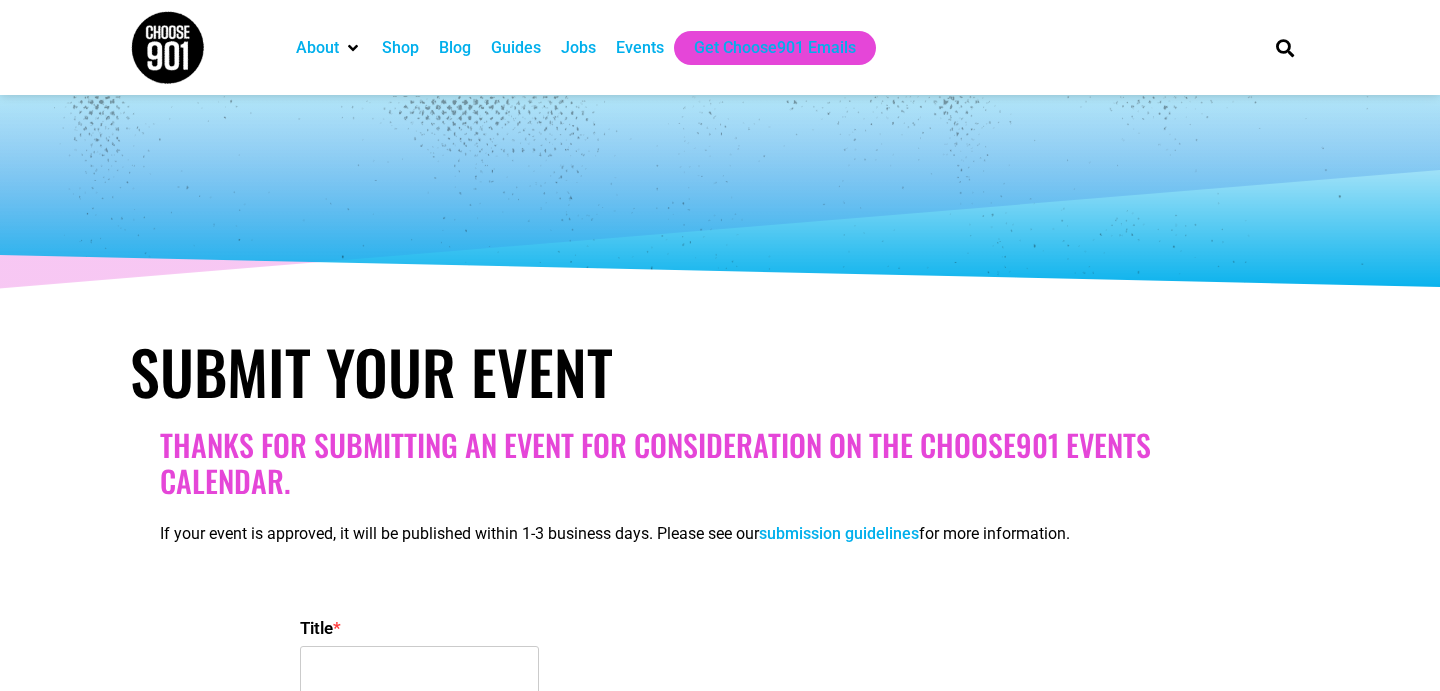 select 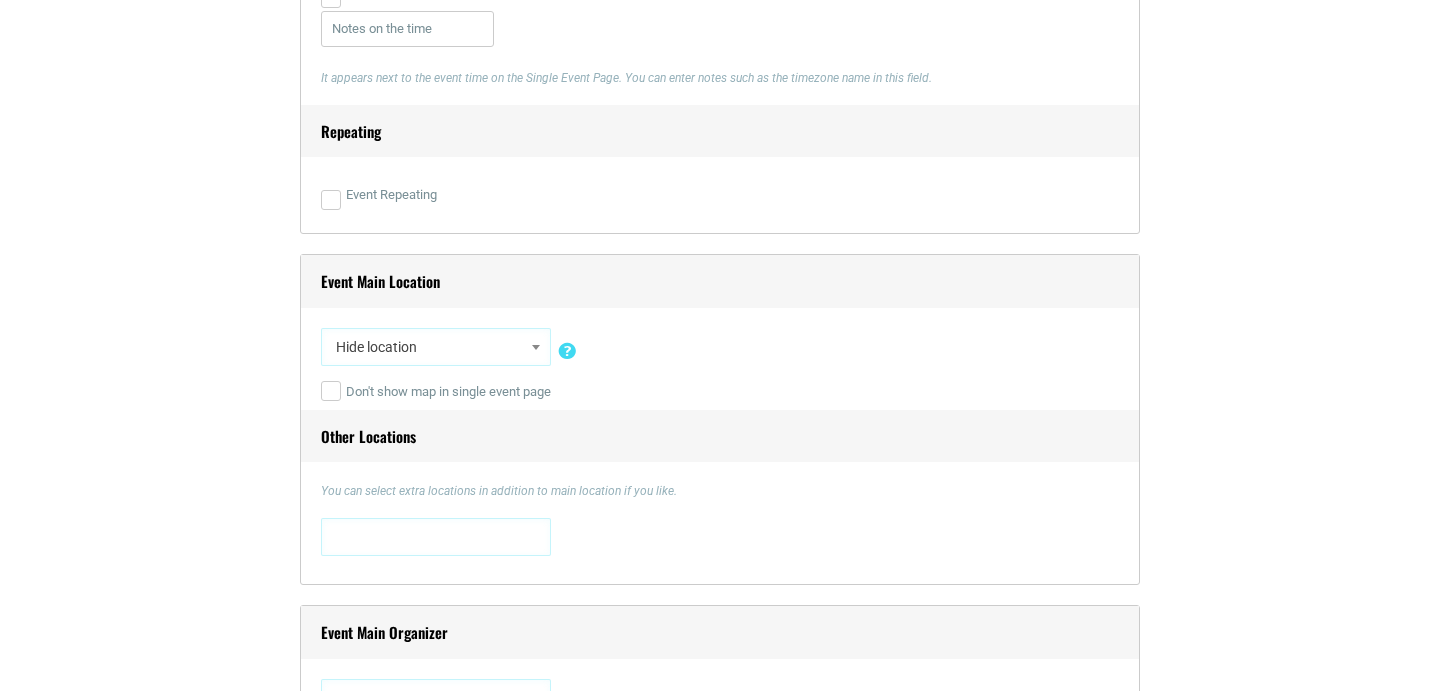 scroll, scrollTop: 0, scrollLeft: 0, axis: both 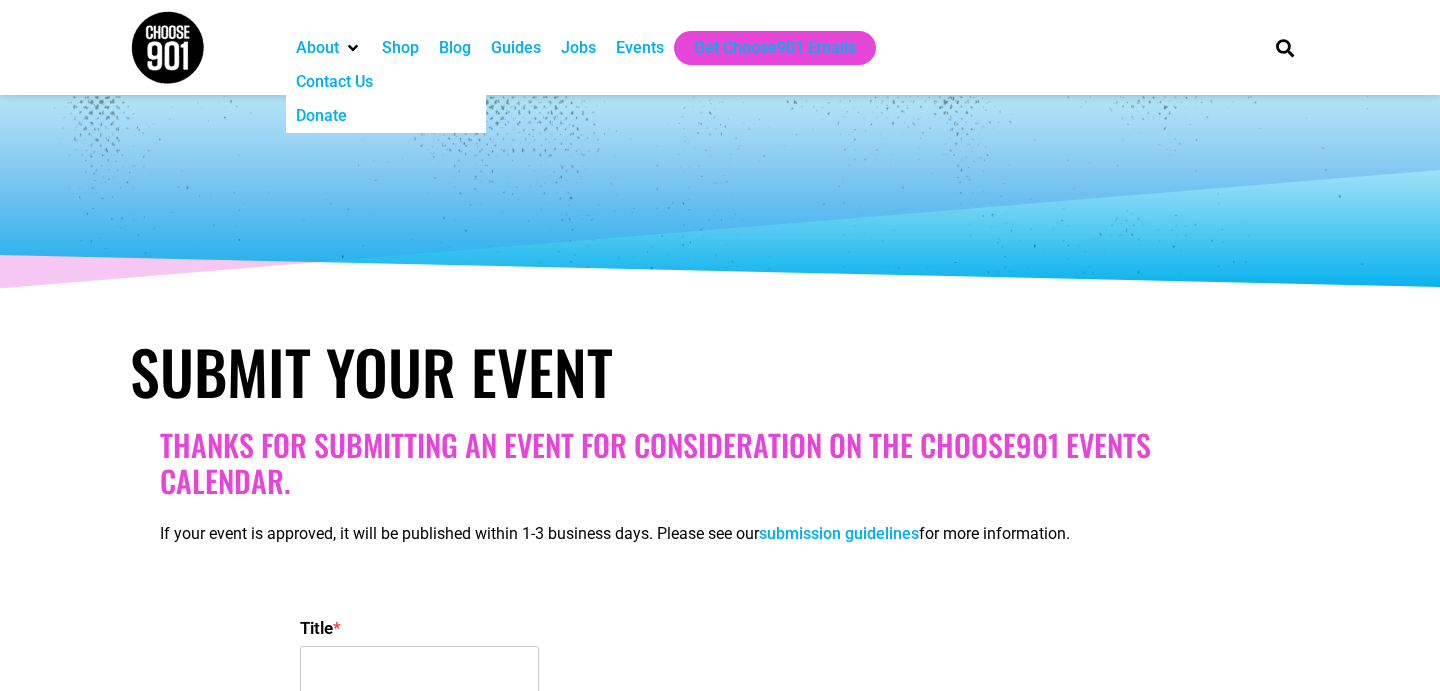 click on "About" at bounding box center (329, 48) 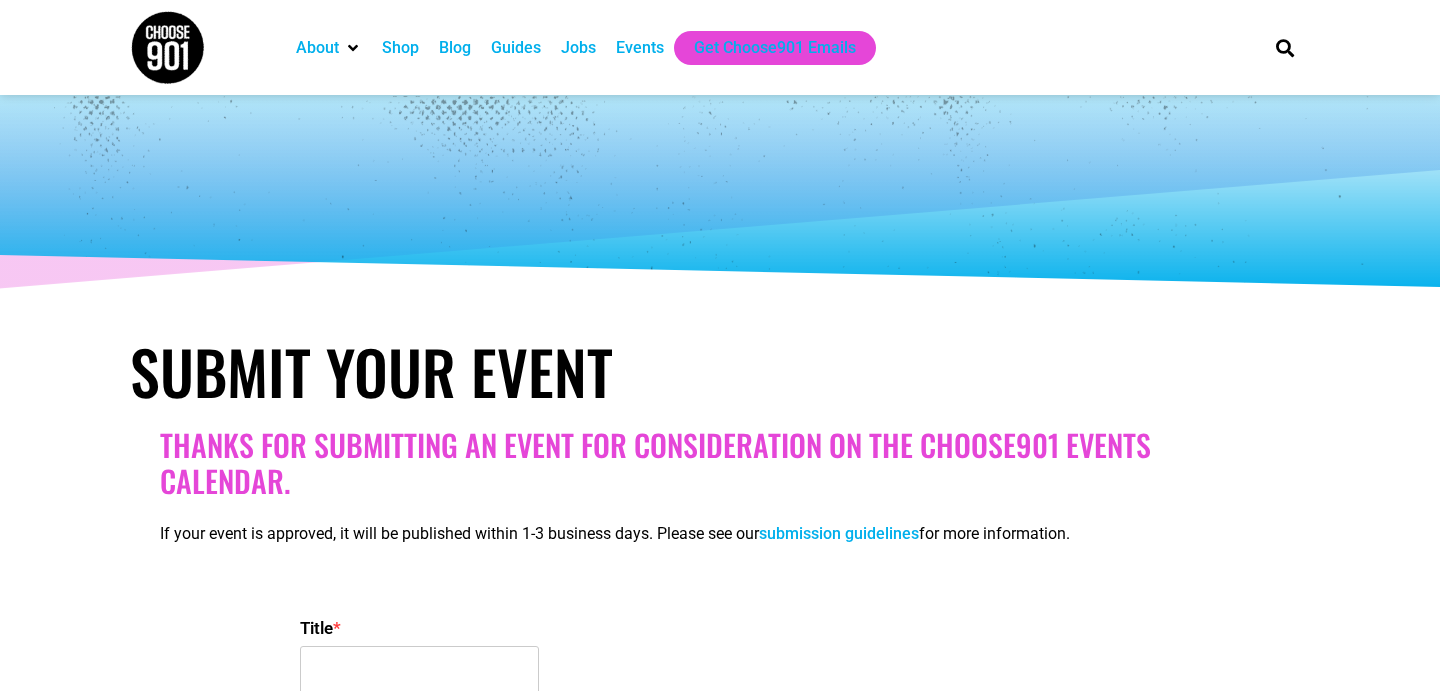 click on "Jobs" at bounding box center [578, 48] 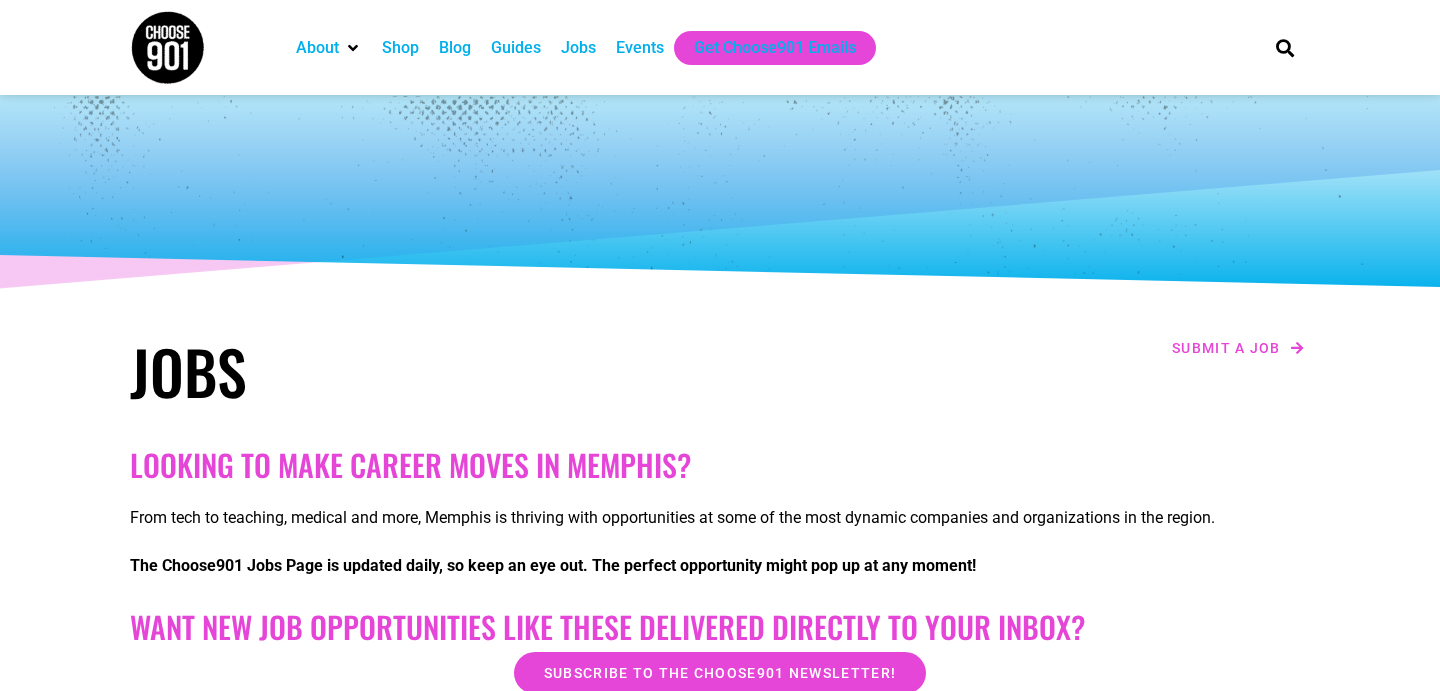 scroll, scrollTop: 0, scrollLeft: 0, axis: both 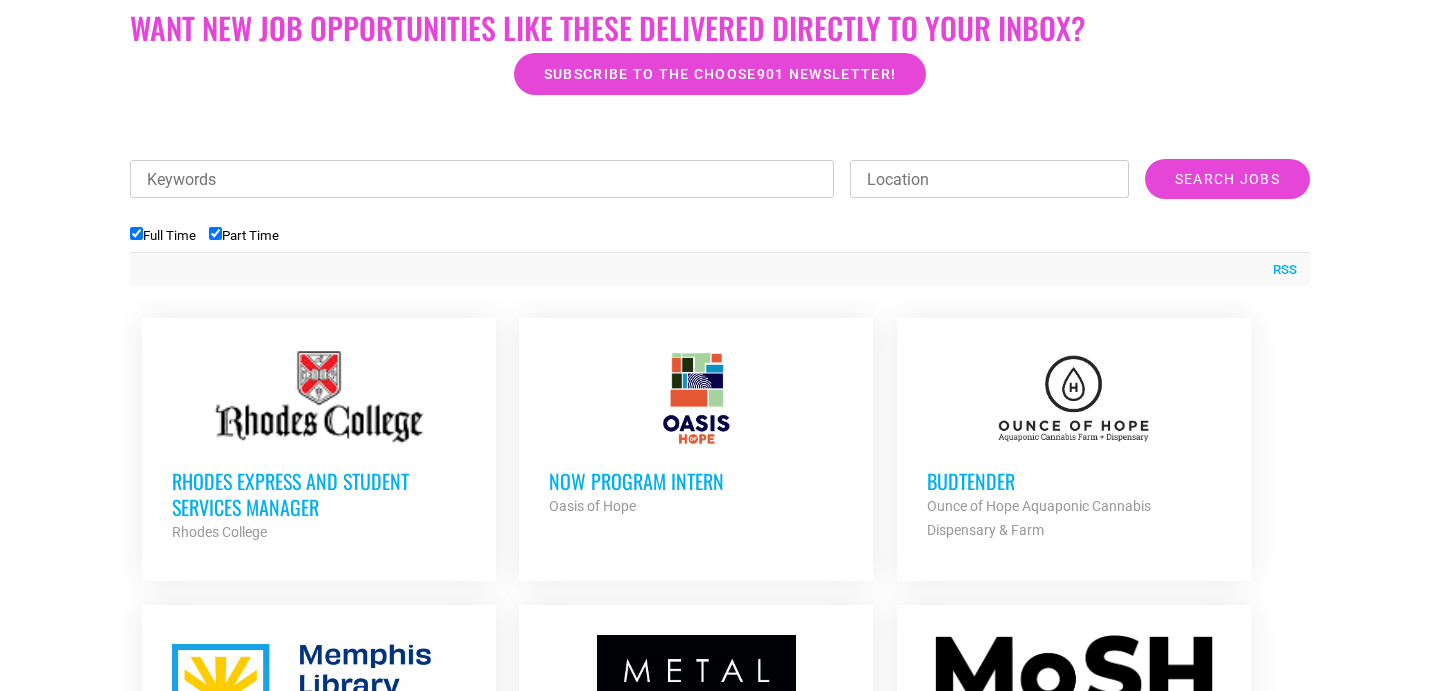 click on "Location" at bounding box center (989, 179) 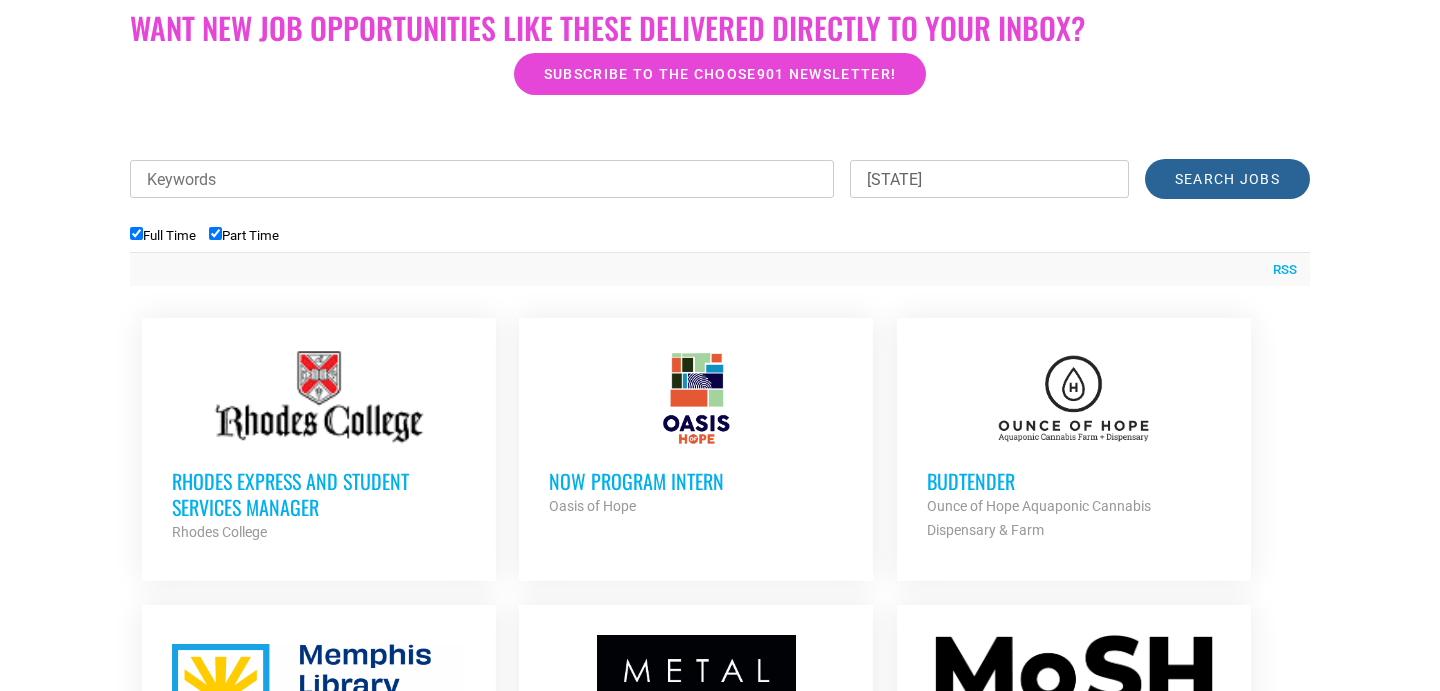 click on "Search Jobs" at bounding box center (1227, 179) 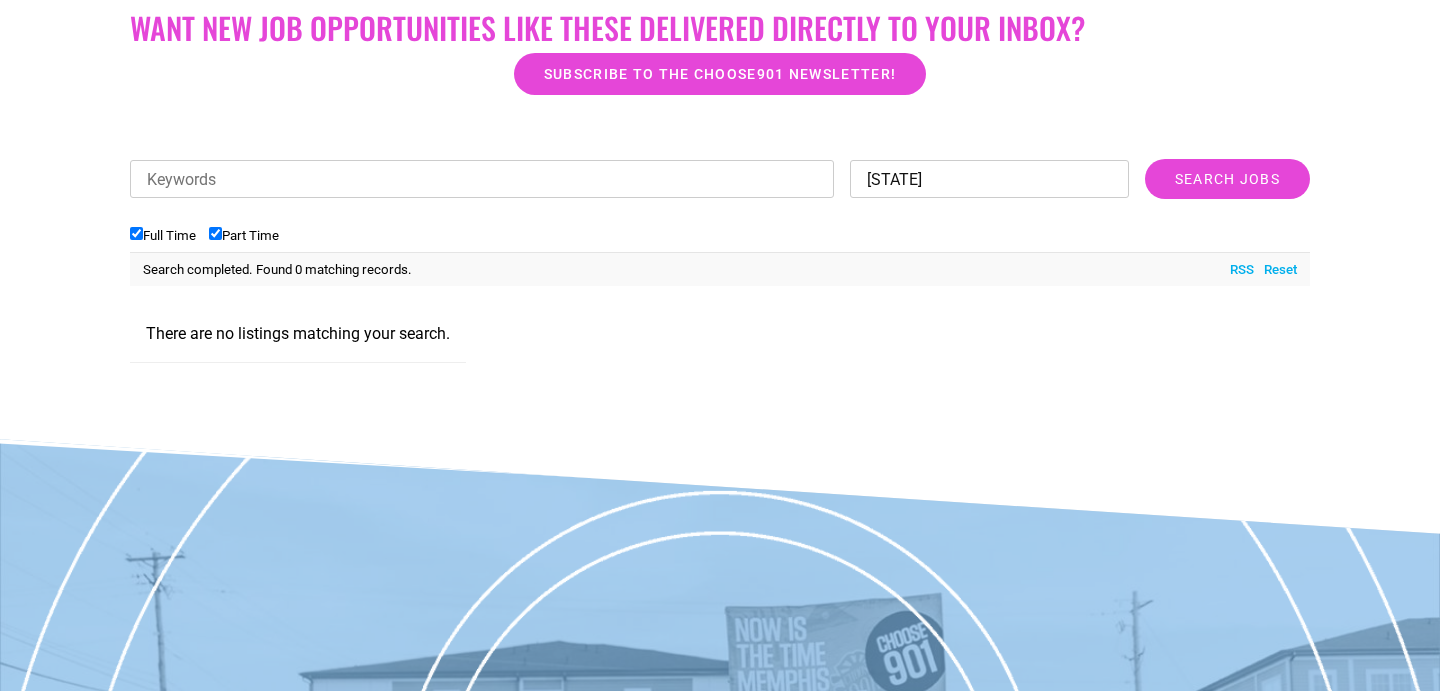 click on "mississippi" at bounding box center (989, 179) 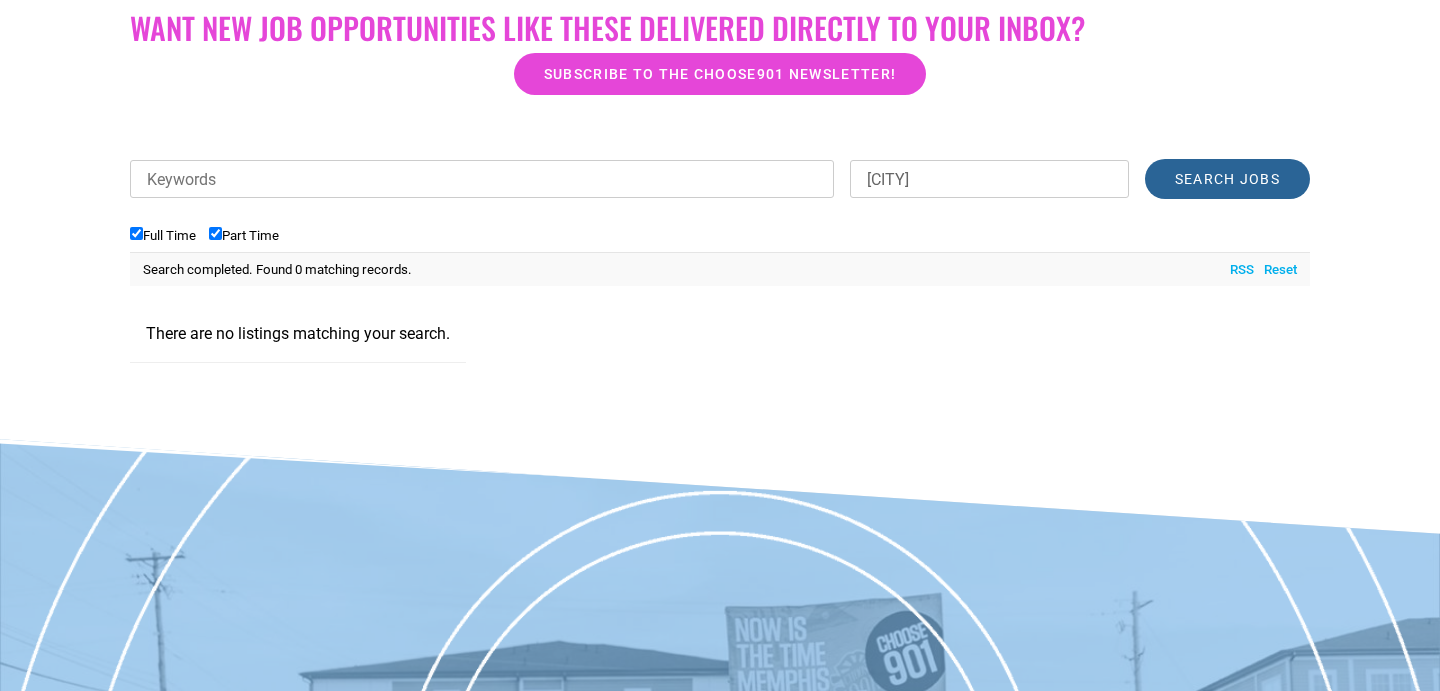 click on "Search Jobs" at bounding box center [1227, 179] 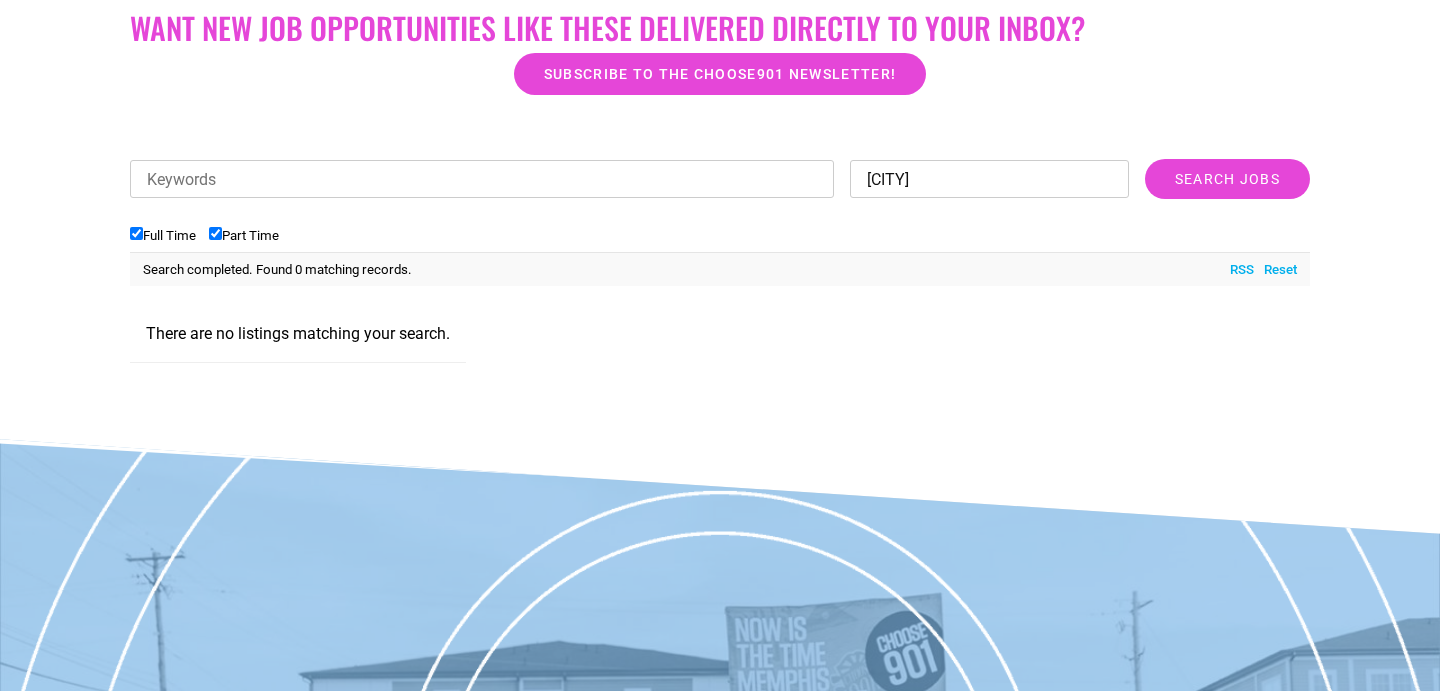 click on "hernando" at bounding box center [989, 179] 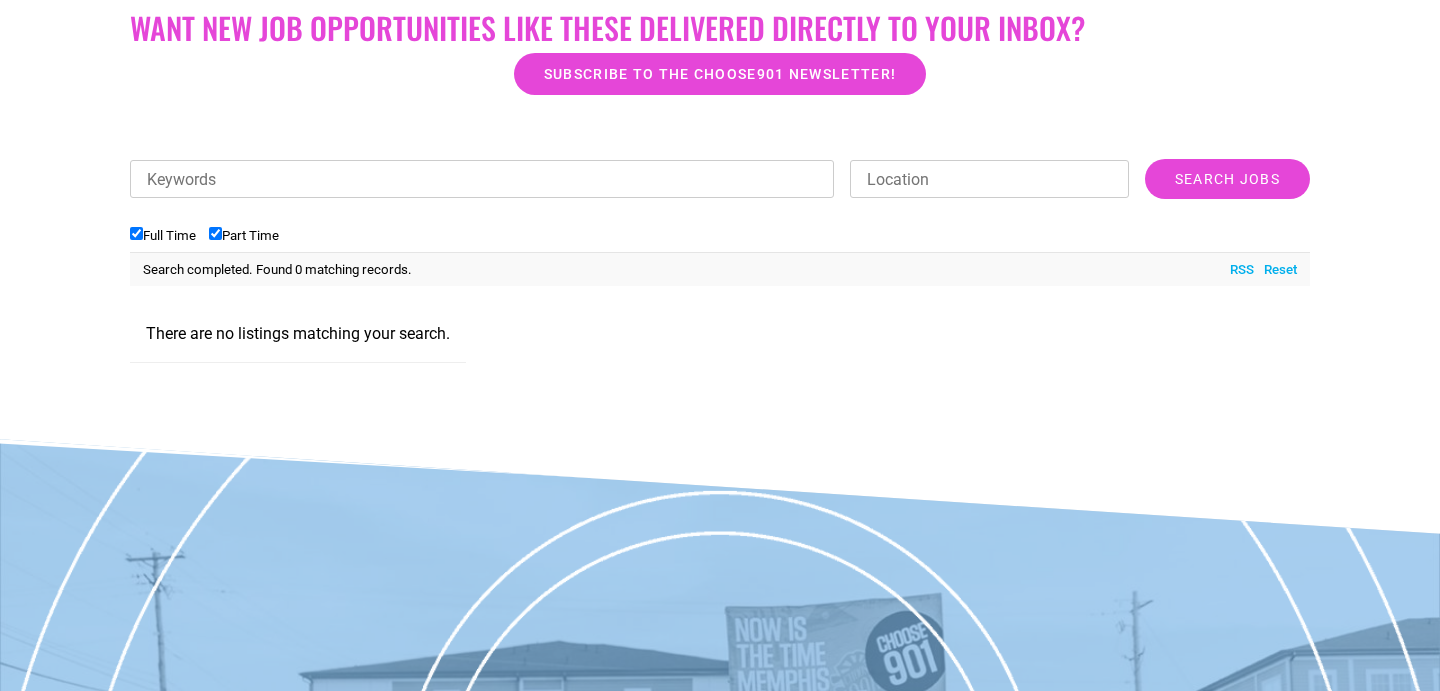 type 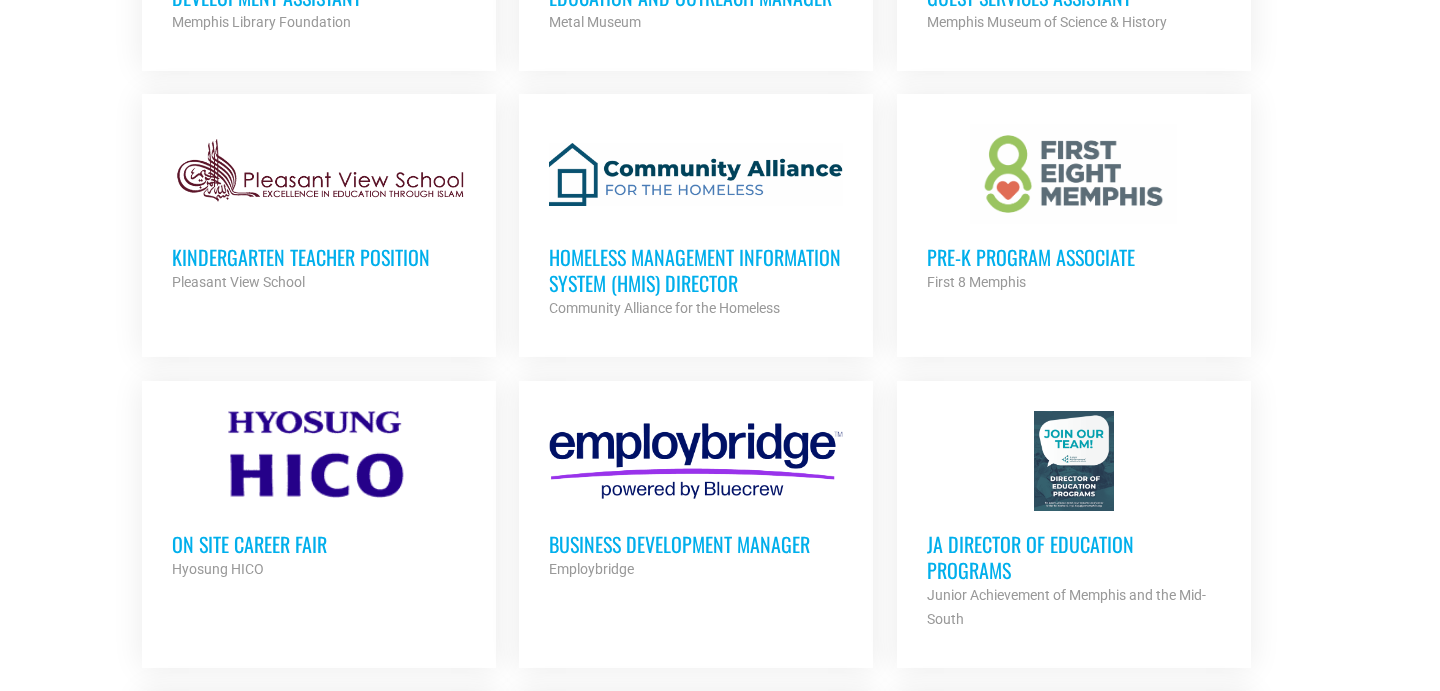 scroll, scrollTop: 1376, scrollLeft: 0, axis: vertical 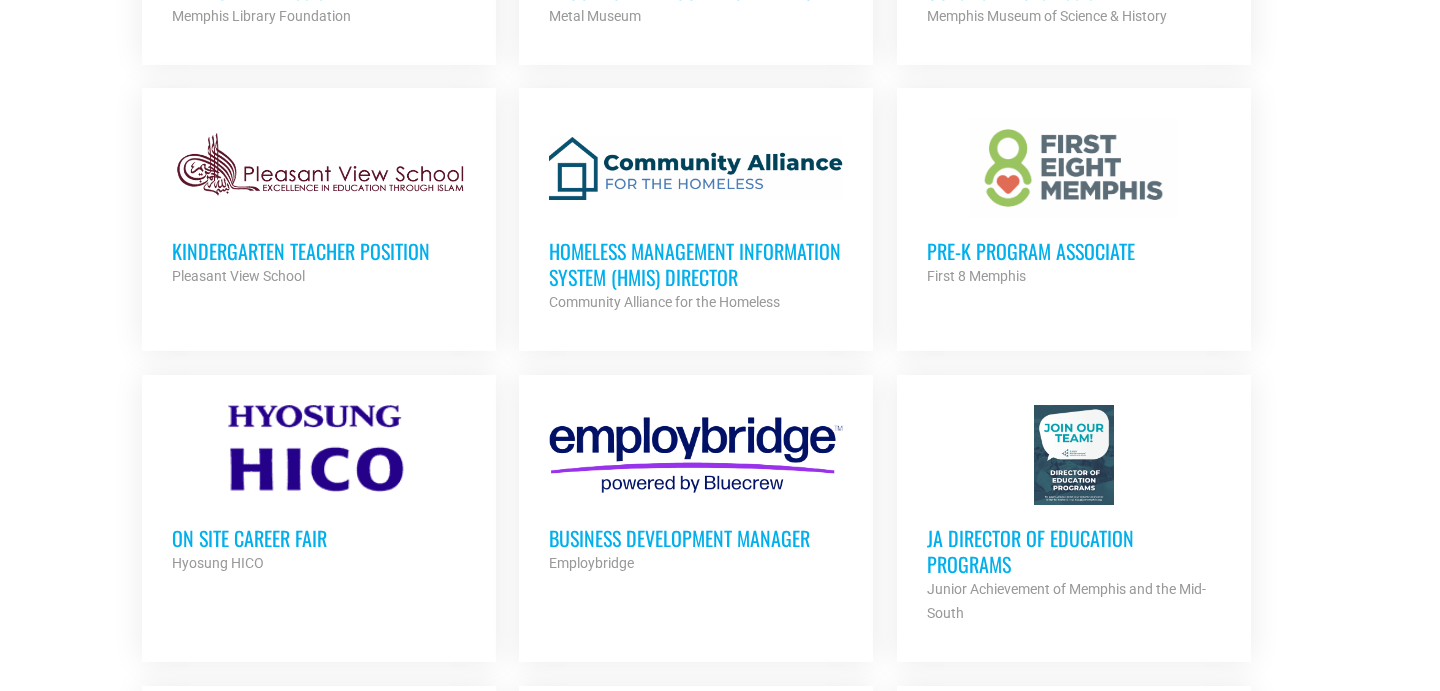 click at bounding box center [319, 168] 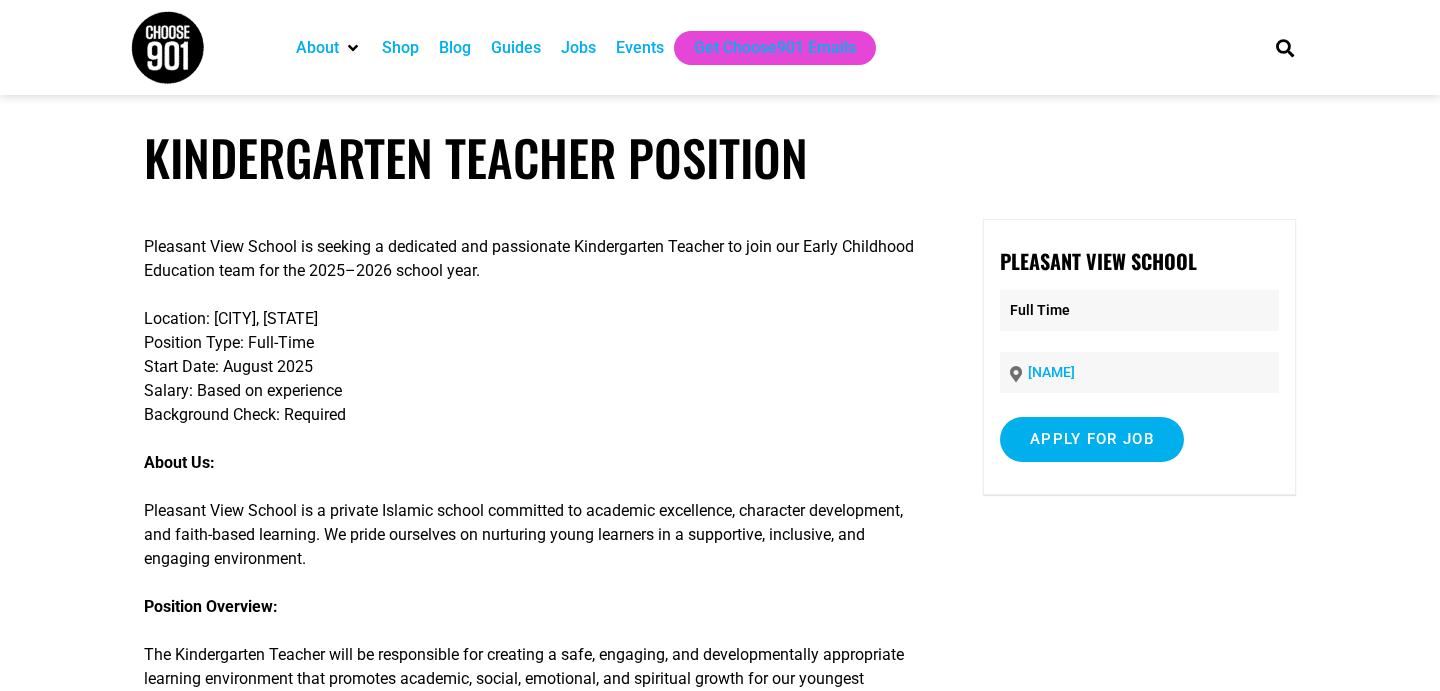 scroll, scrollTop: 0, scrollLeft: 0, axis: both 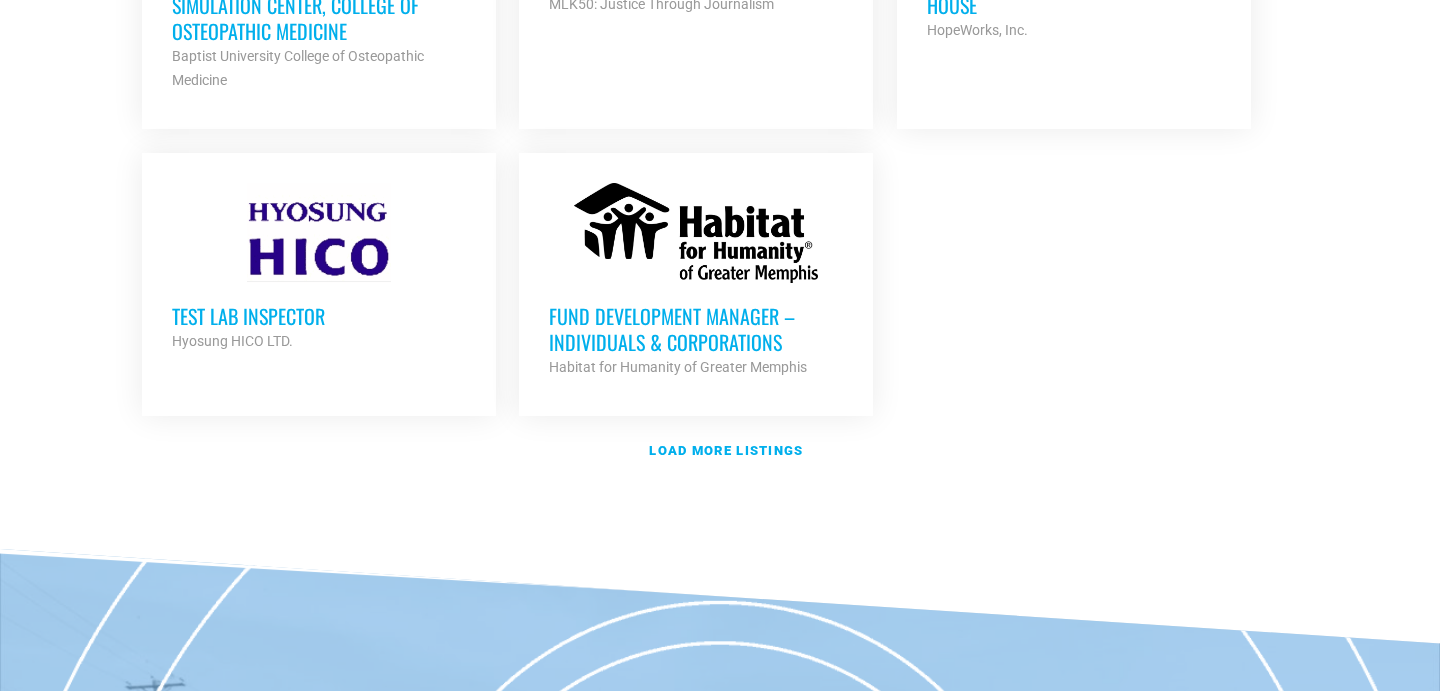 click on "Test Lab Inspector" at bounding box center (319, 316) 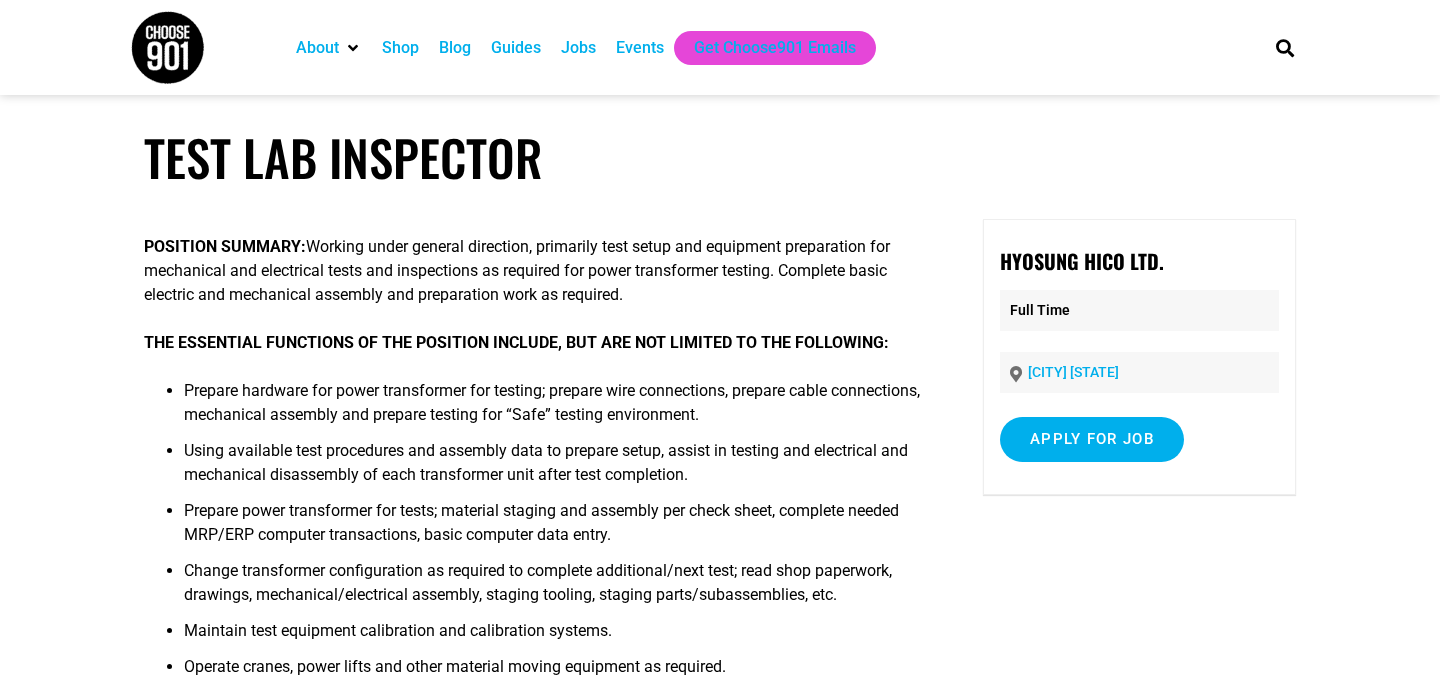 scroll, scrollTop: 0, scrollLeft: 0, axis: both 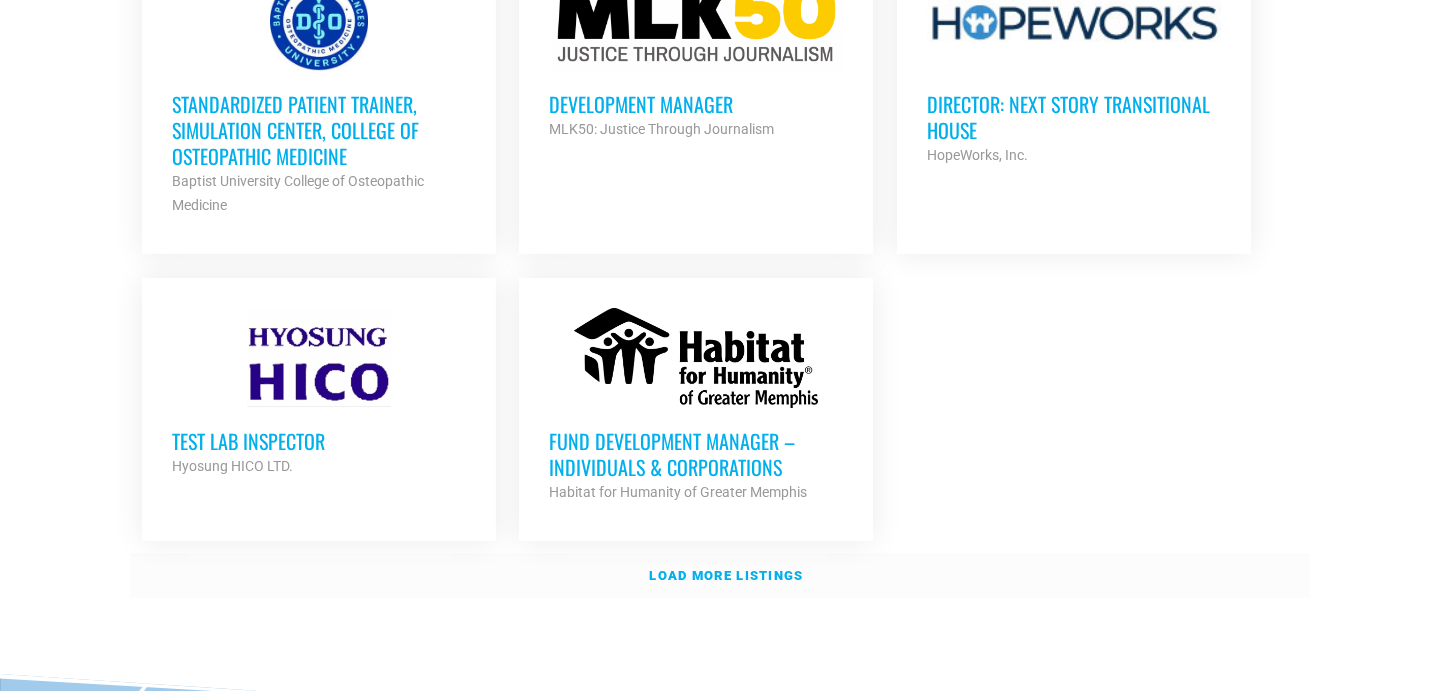click on "Load more listings" at bounding box center [726, 575] 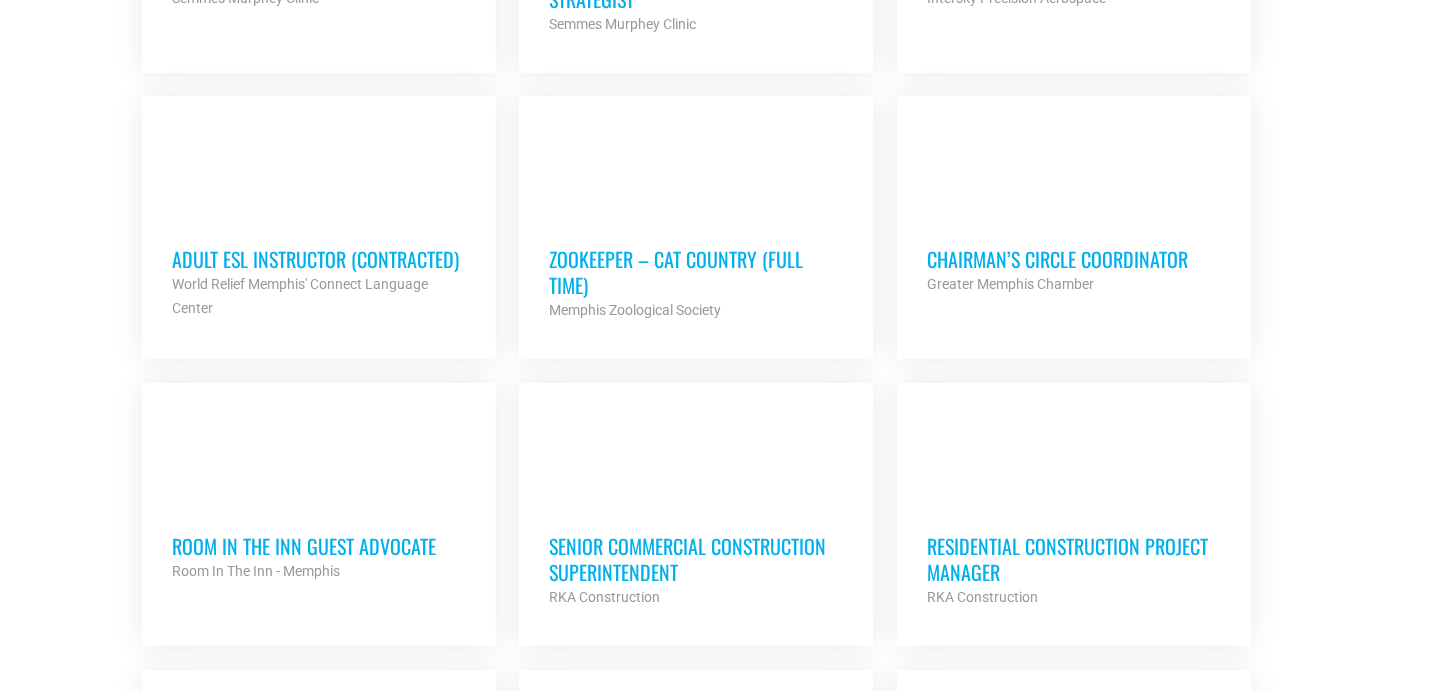 scroll, scrollTop: 3473, scrollLeft: 0, axis: vertical 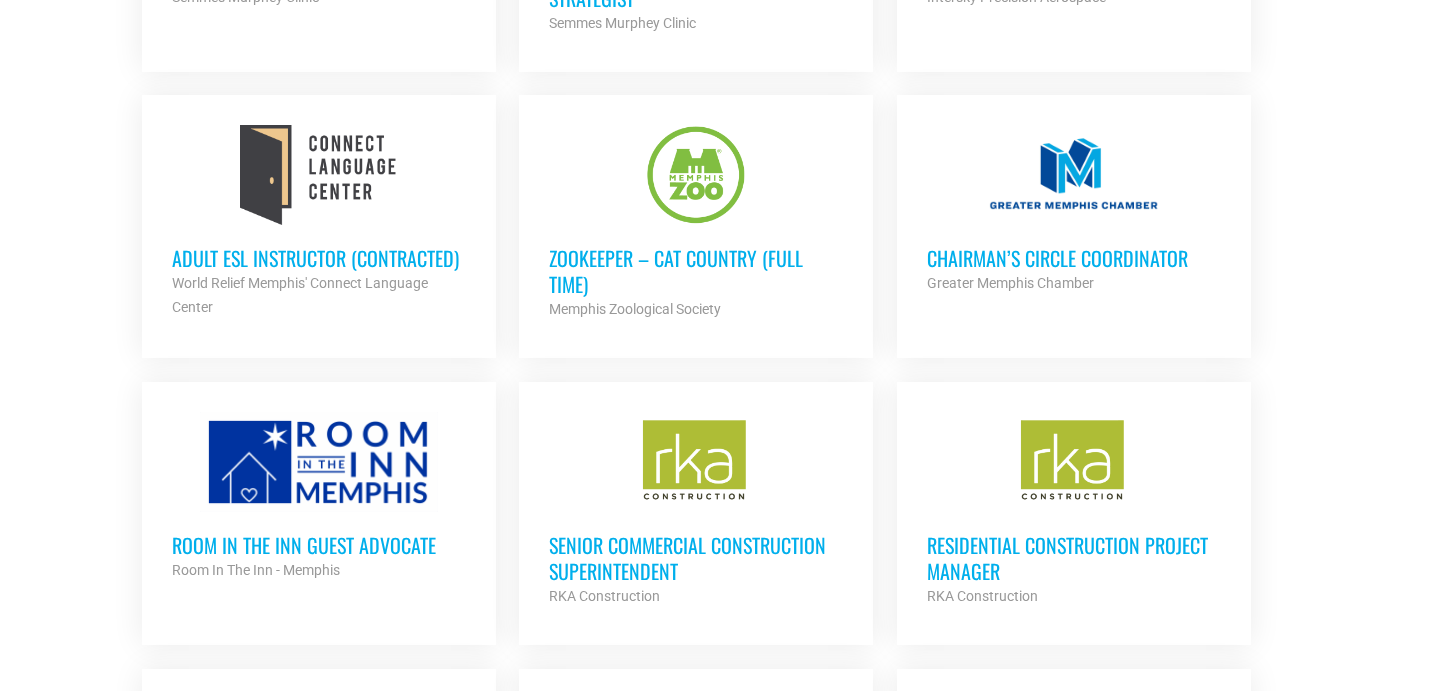 click on "Zookeeper – Cat Country (Full Time)" at bounding box center (696, 271) 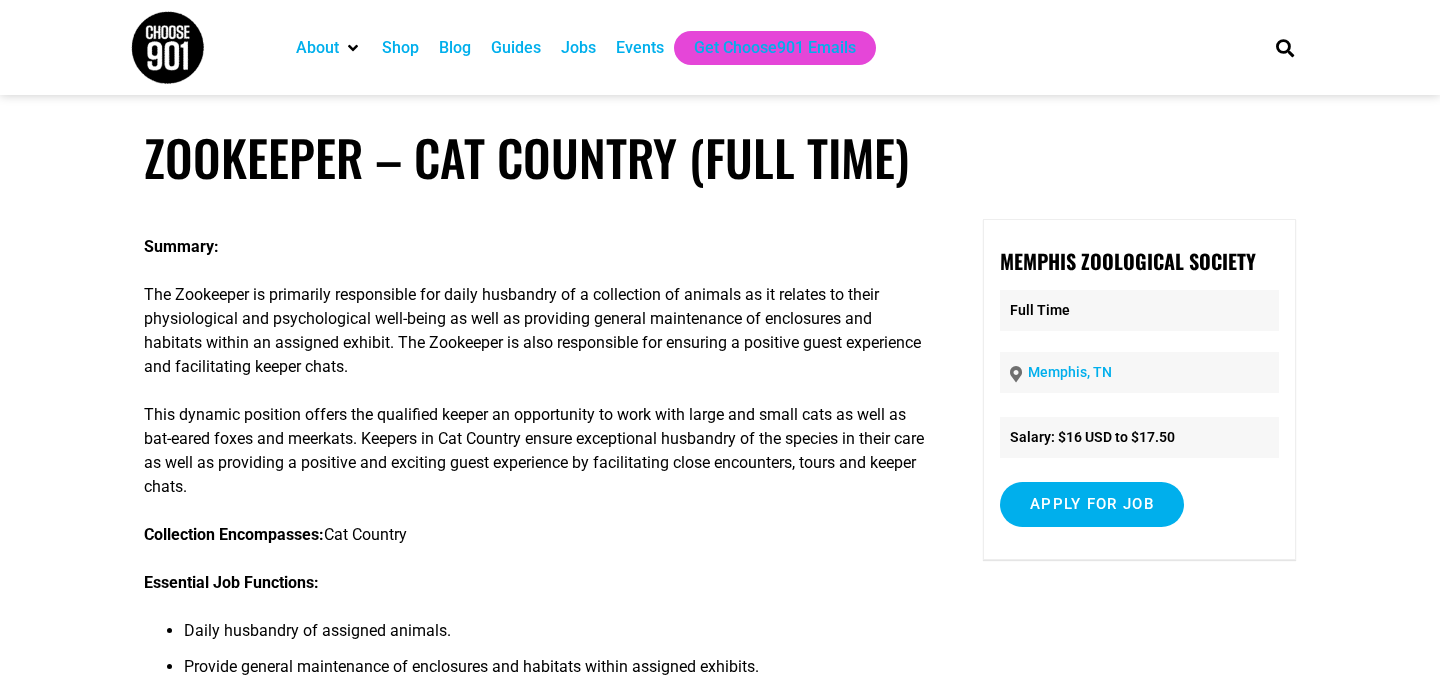 scroll, scrollTop: 0, scrollLeft: 0, axis: both 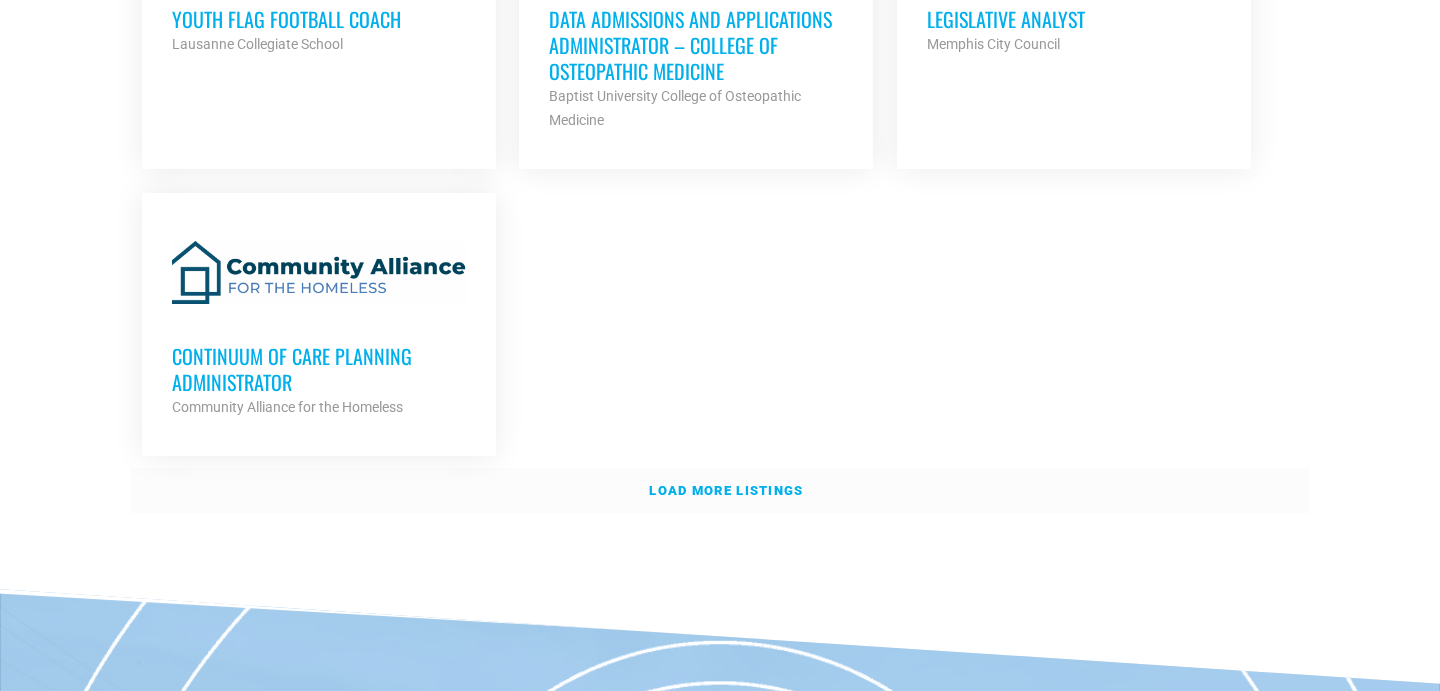 click on "Load more listings" at bounding box center [726, 490] 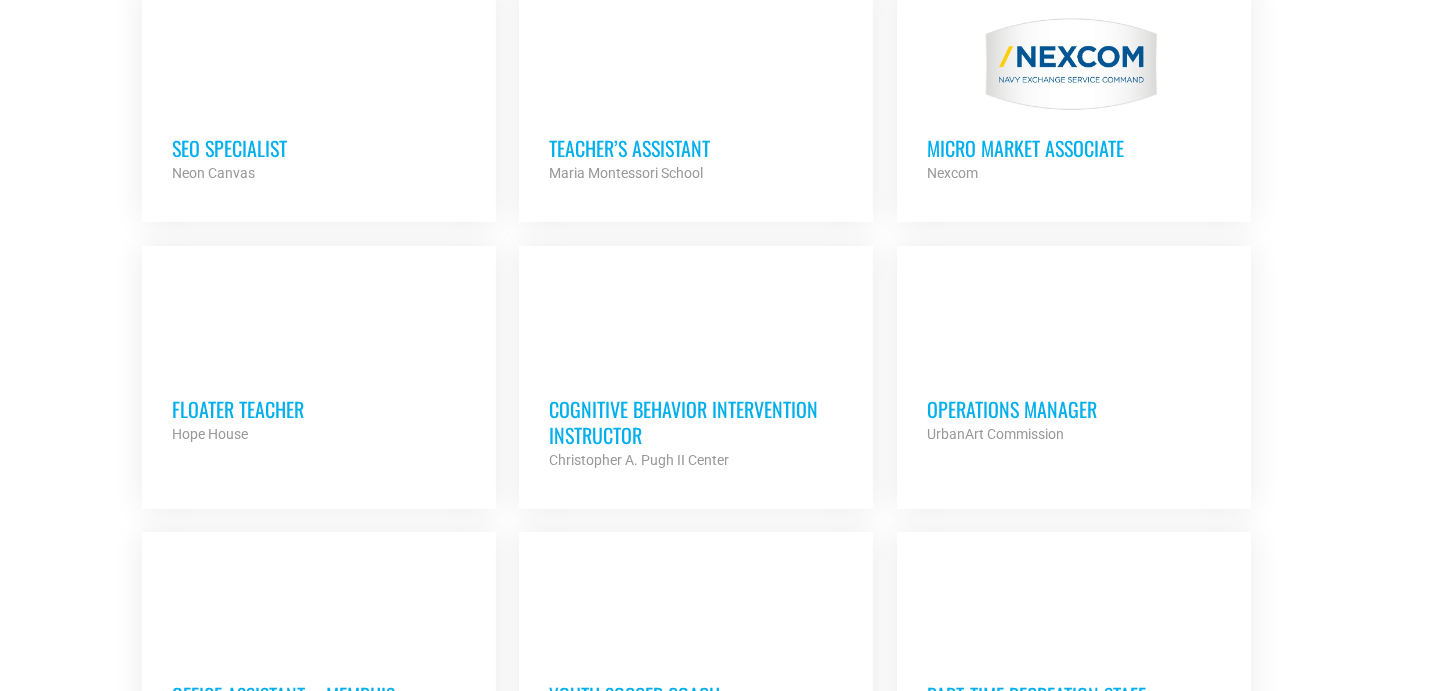 scroll, scrollTop: 5357, scrollLeft: 0, axis: vertical 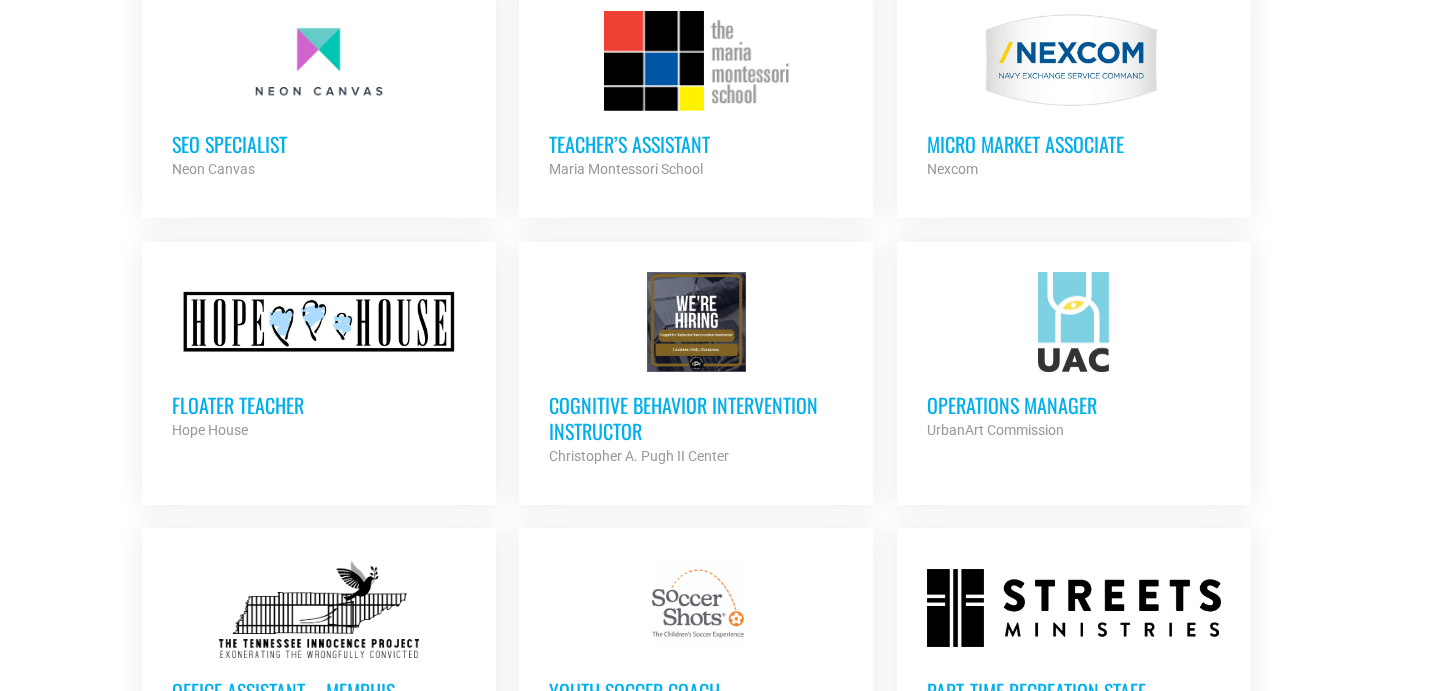 click on "Cognitive Behavior Intervention Instructor" at bounding box center (696, 418) 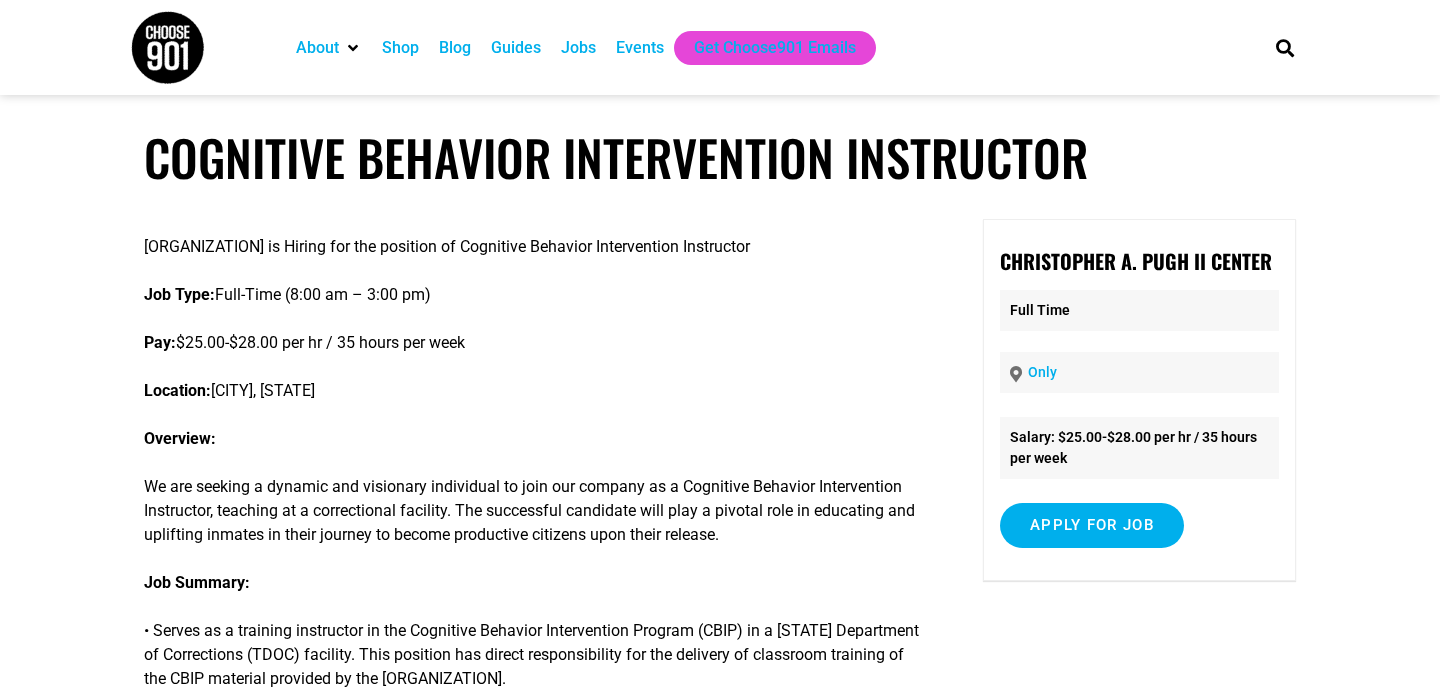 scroll, scrollTop: 0, scrollLeft: 0, axis: both 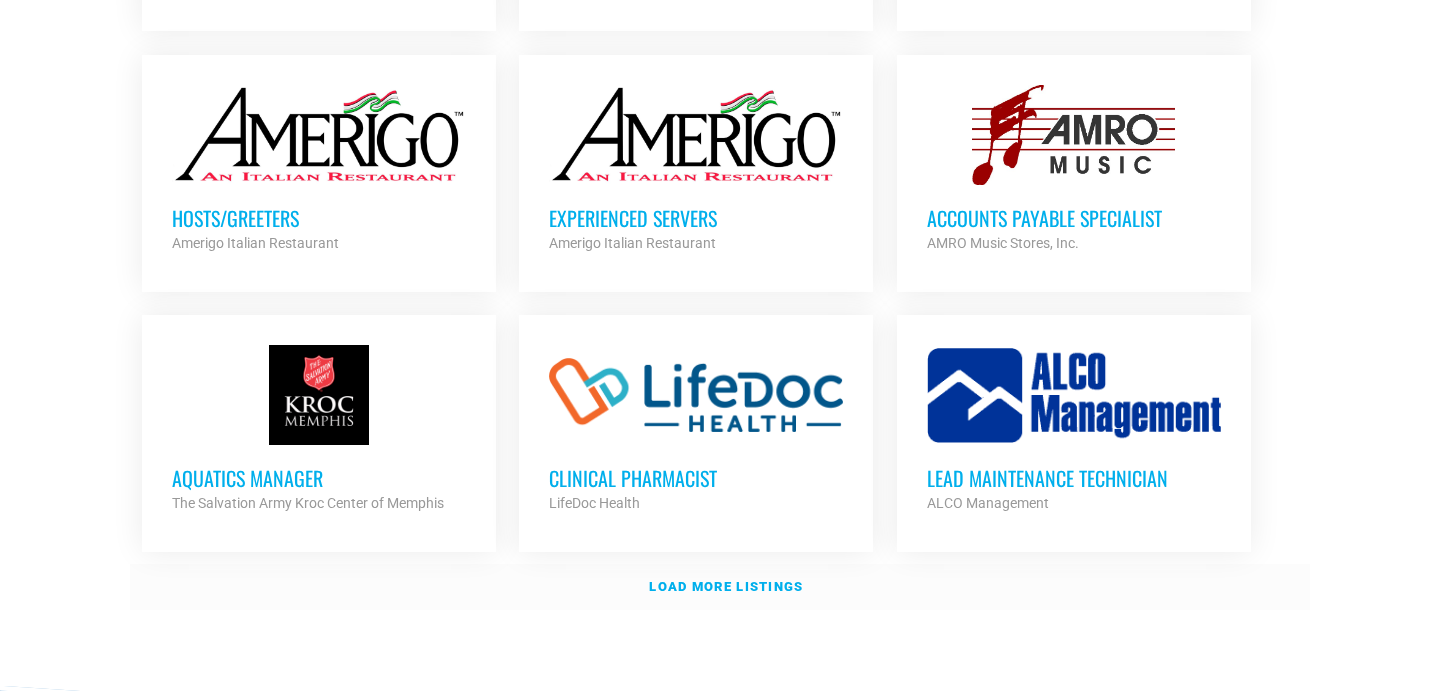 click on "Load more listings" at bounding box center (720, 587) 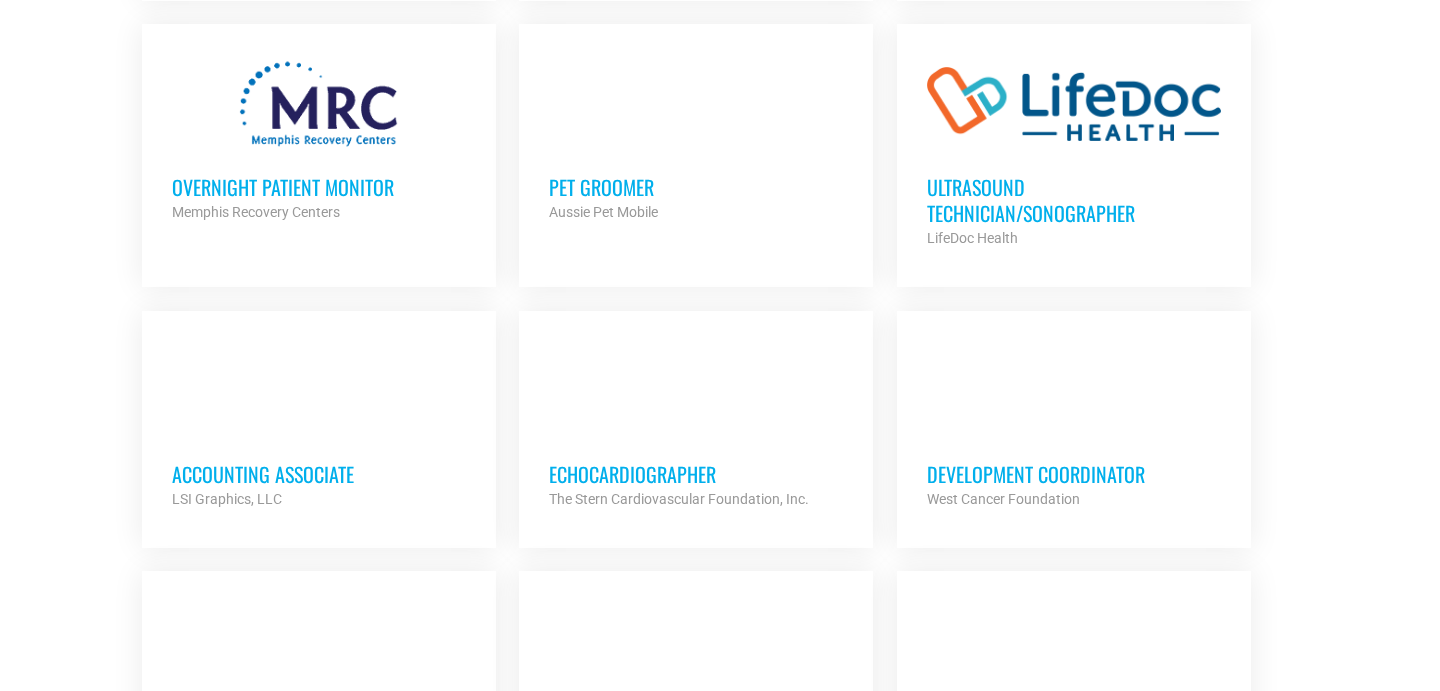 scroll, scrollTop: 7219, scrollLeft: 0, axis: vertical 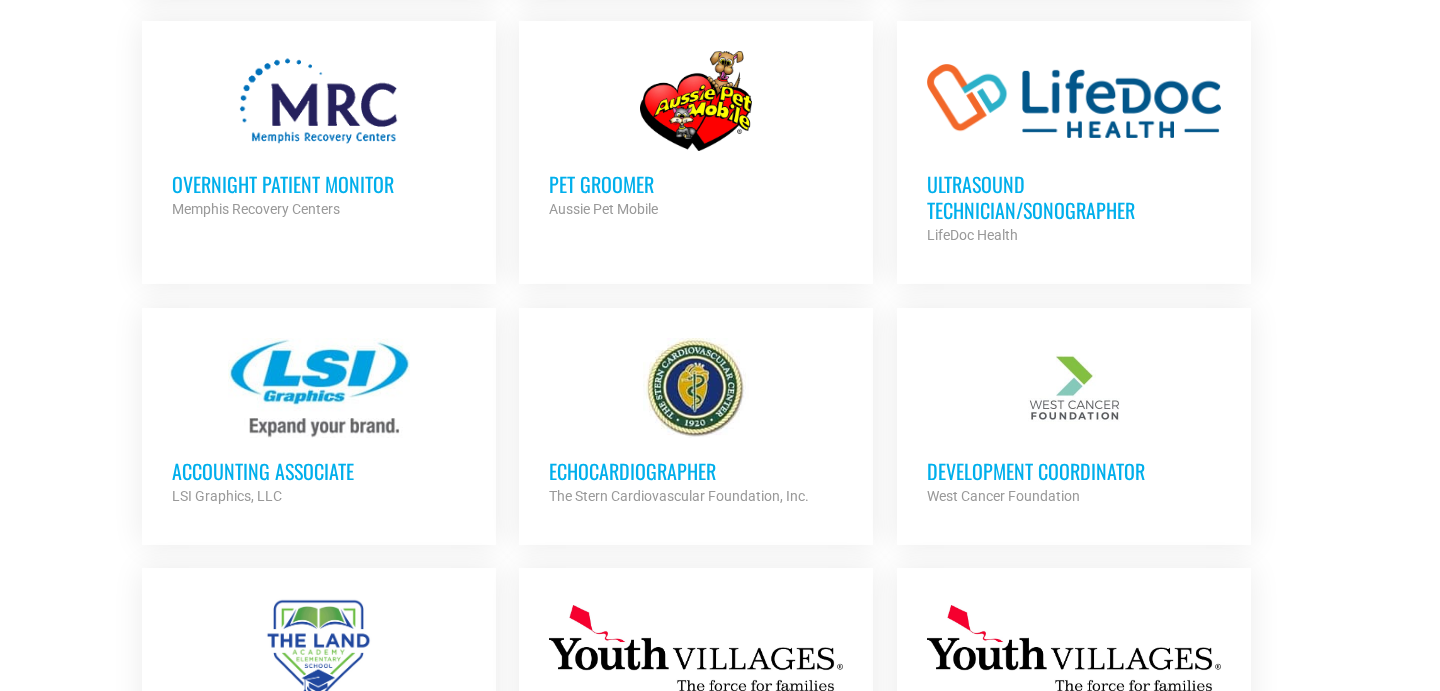 click on "Pet Groomer" at bounding box center [696, 184] 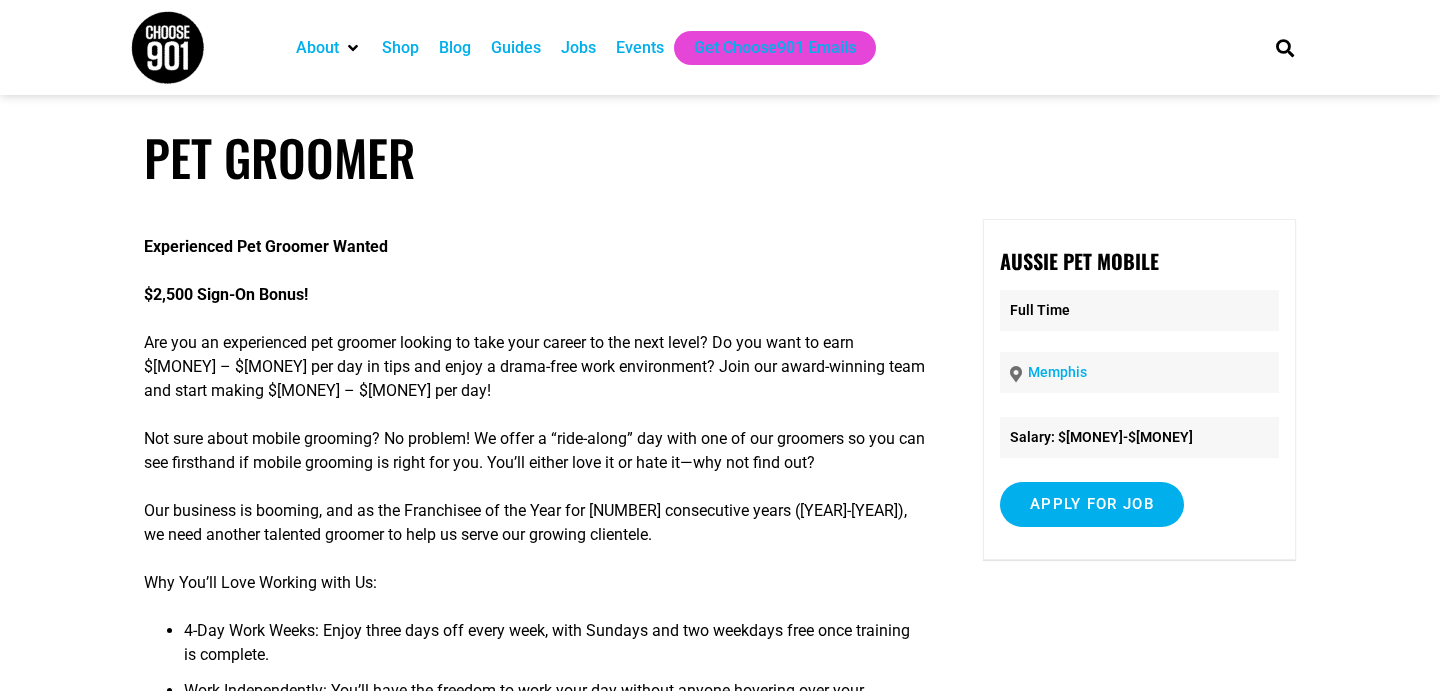 scroll, scrollTop: 0, scrollLeft: 0, axis: both 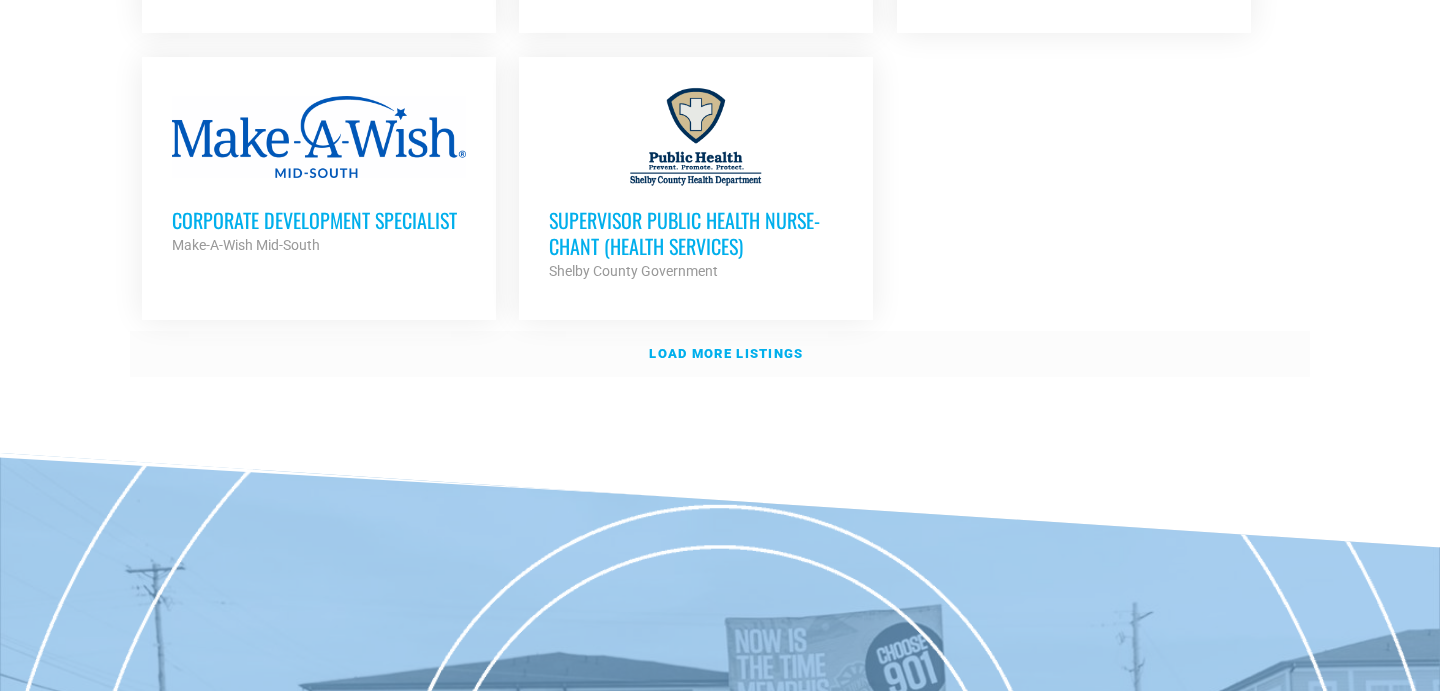 click on "Load more listings" at bounding box center [720, 354] 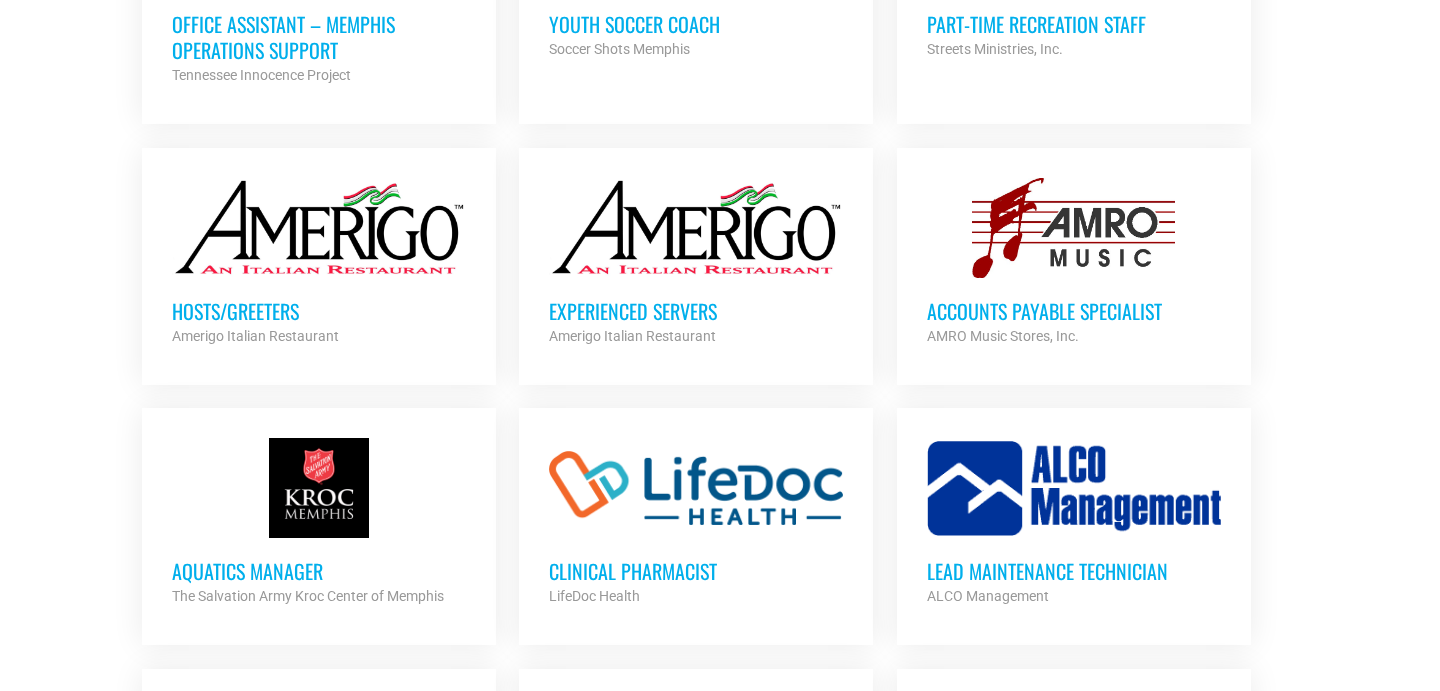 scroll, scrollTop: 6025, scrollLeft: 0, axis: vertical 